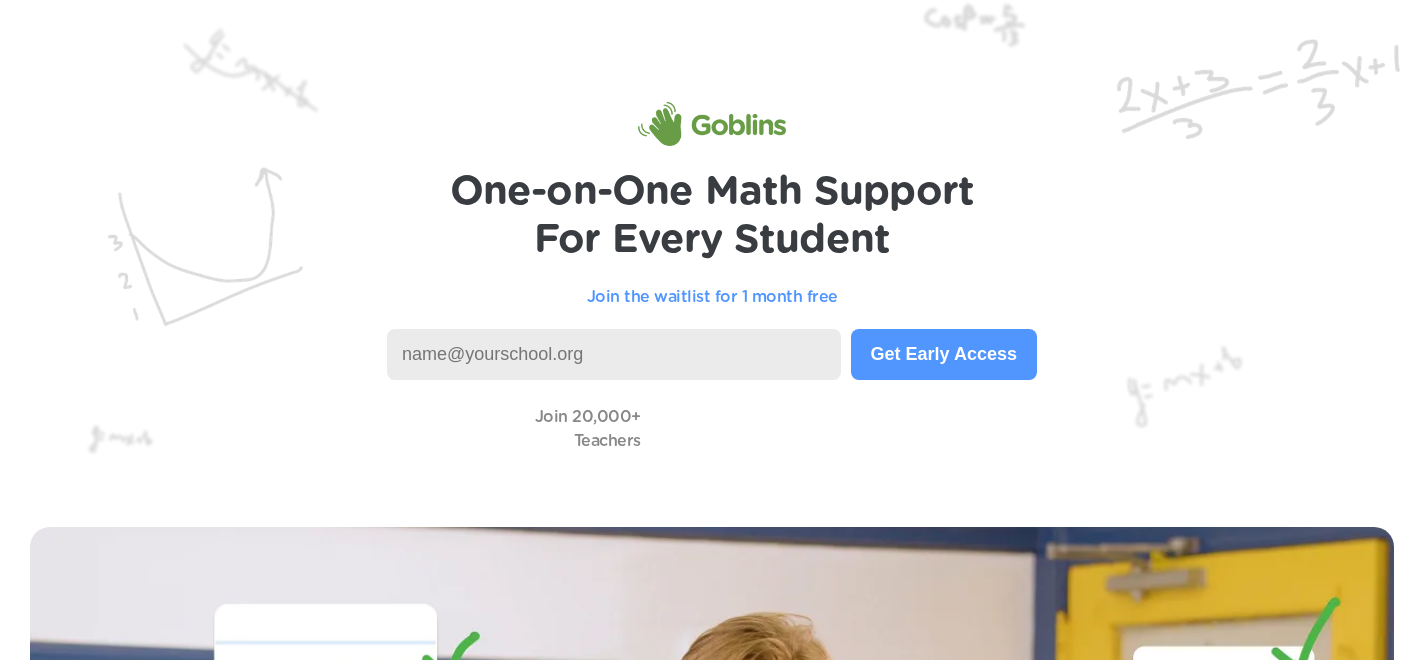scroll, scrollTop: 0, scrollLeft: 0, axis: both 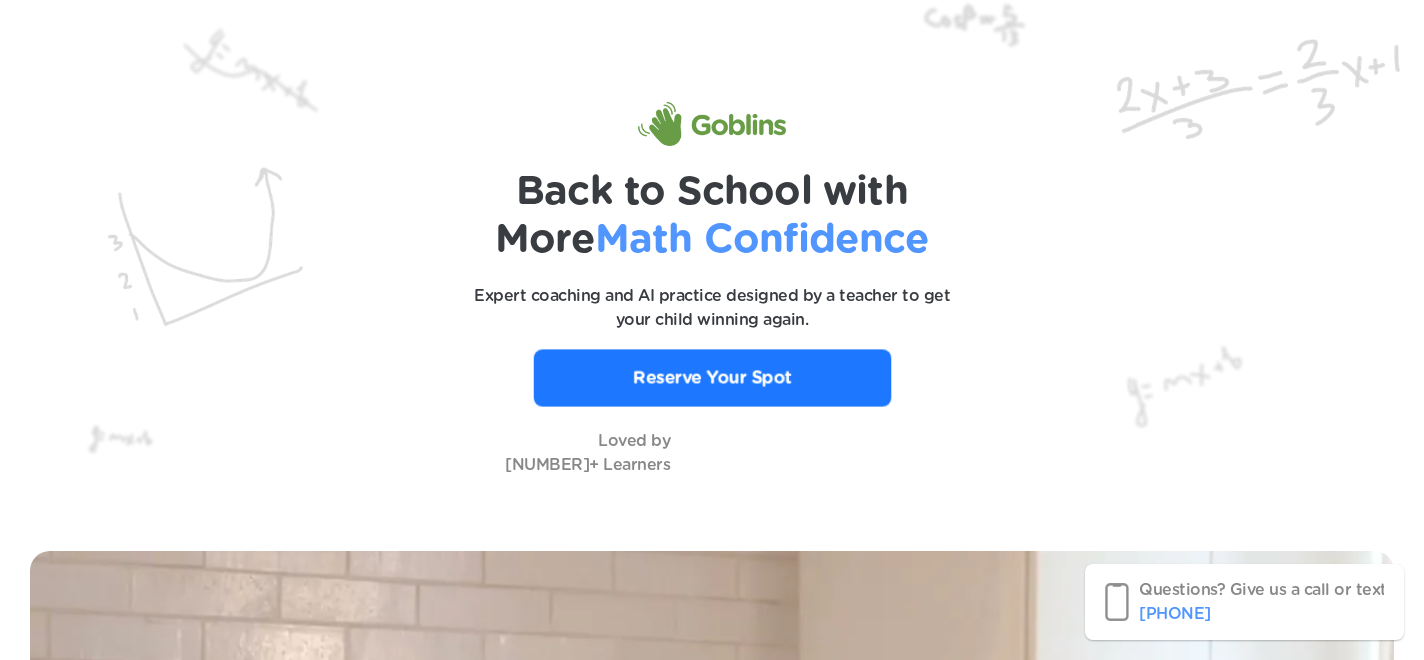 click on "Reserve Your Spot" at bounding box center [712, 378] 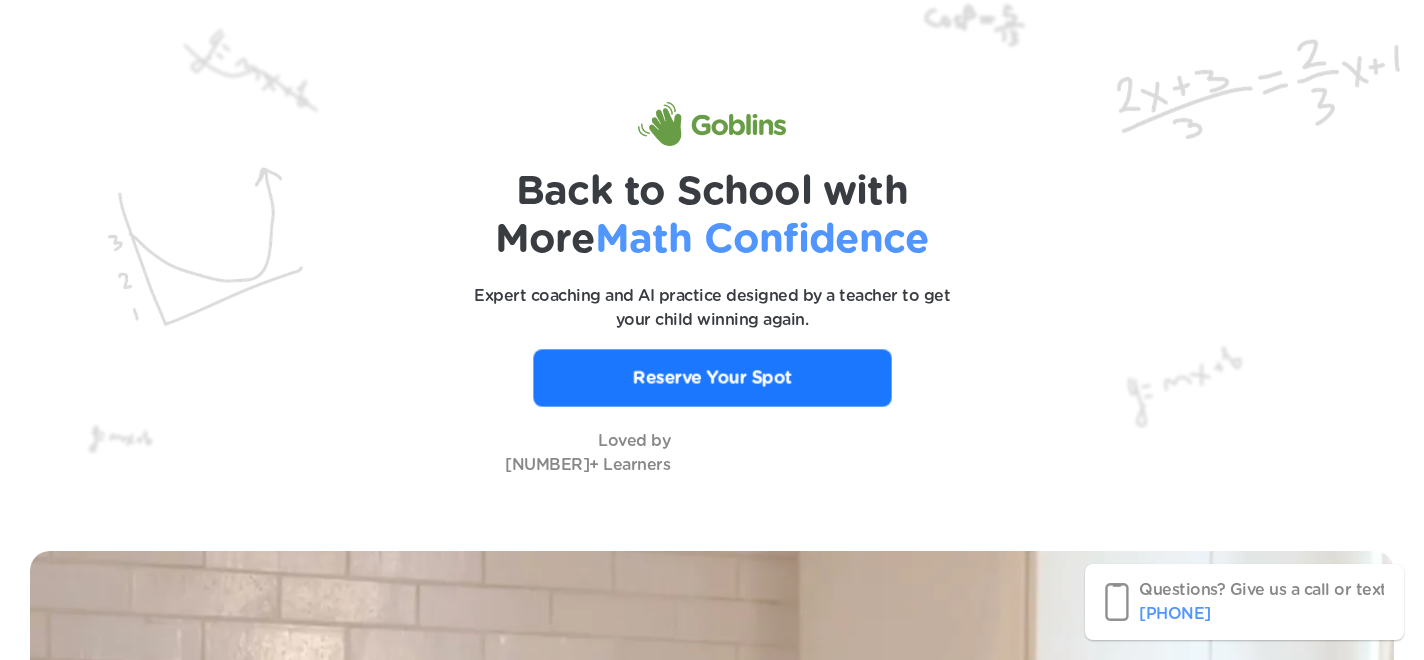 click on "Reserve Your Spot" at bounding box center (711, 378) 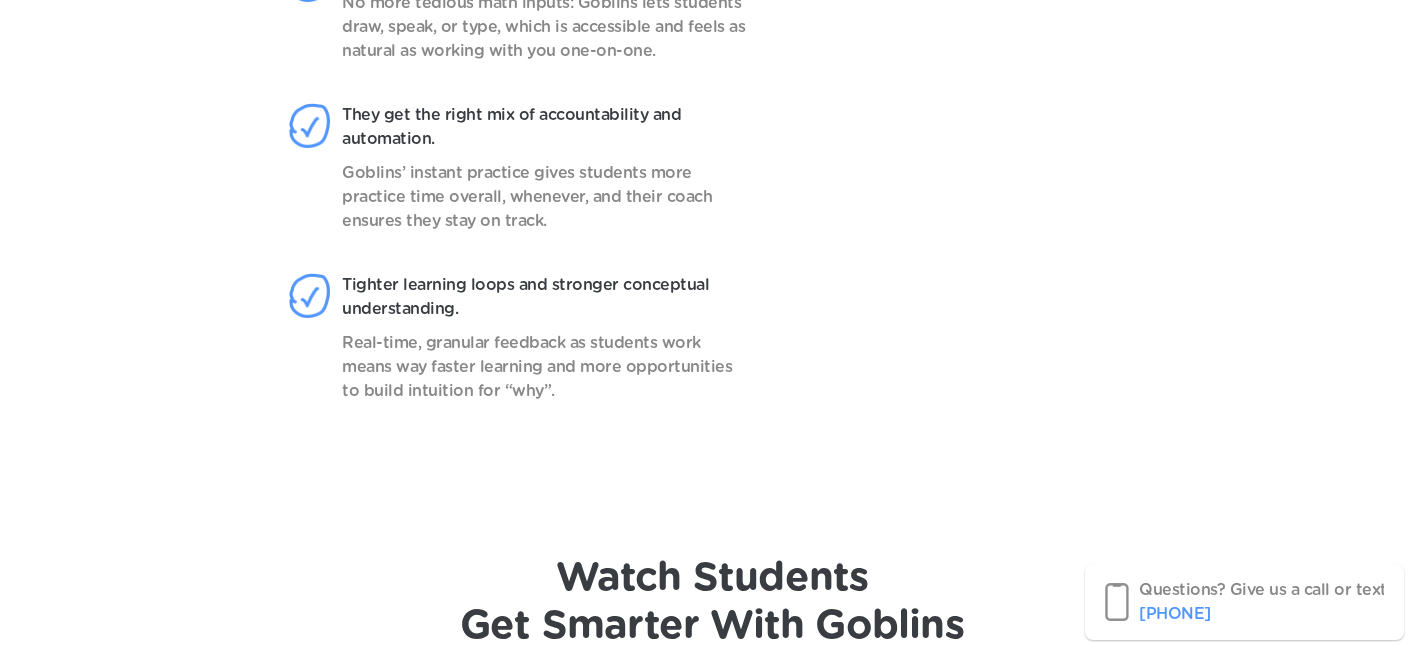 scroll, scrollTop: 2862, scrollLeft: 0, axis: vertical 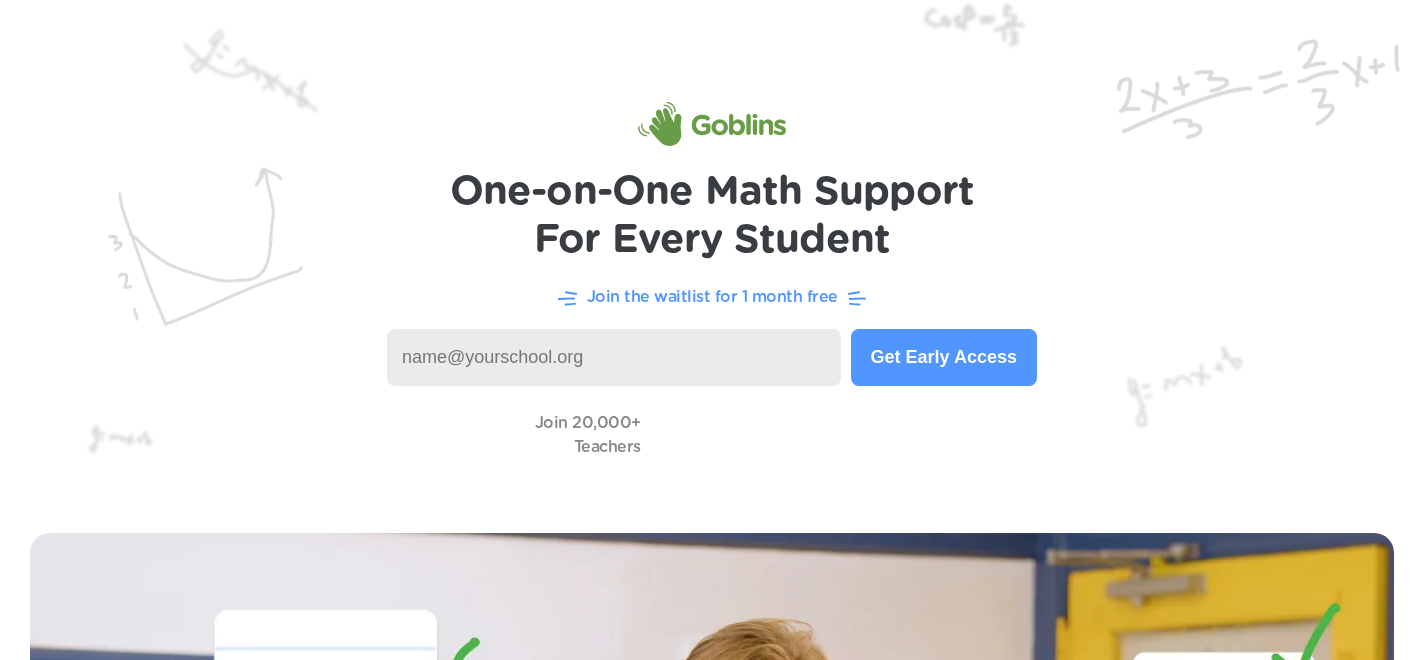 click at bounding box center [614, 357] 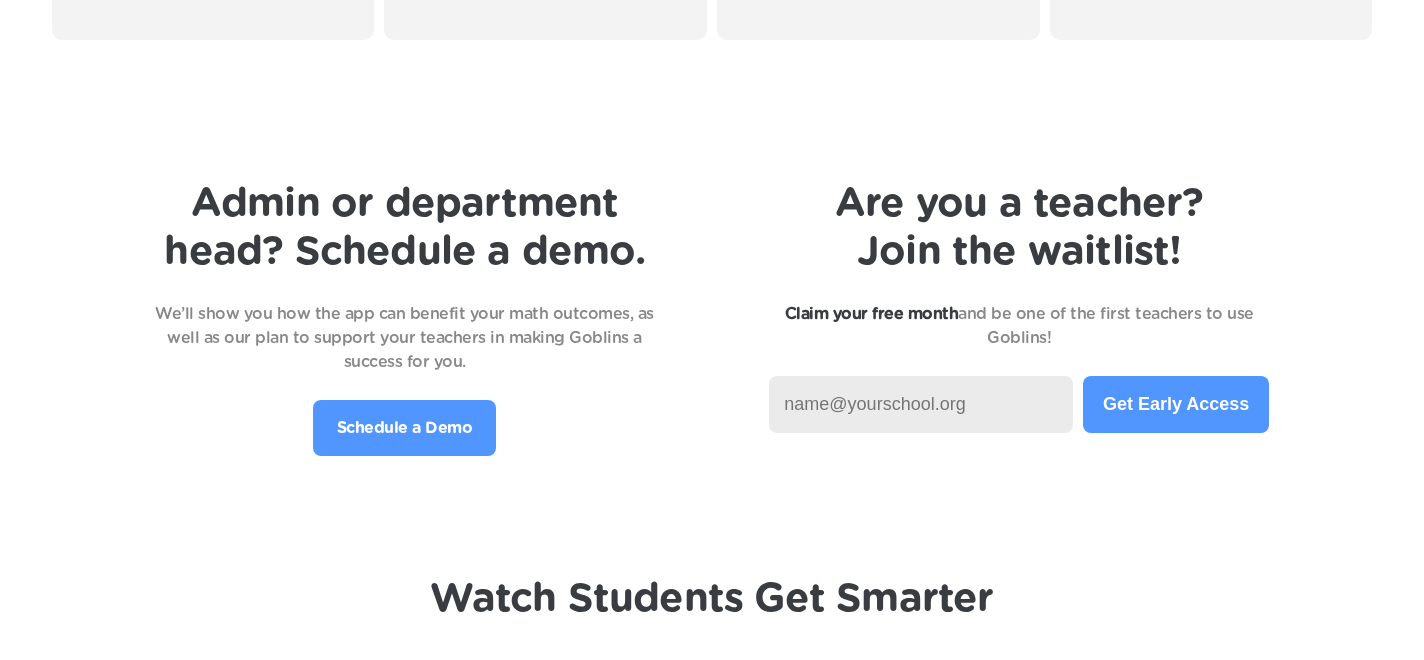 scroll, scrollTop: 4181, scrollLeft: 0, axis: vertical 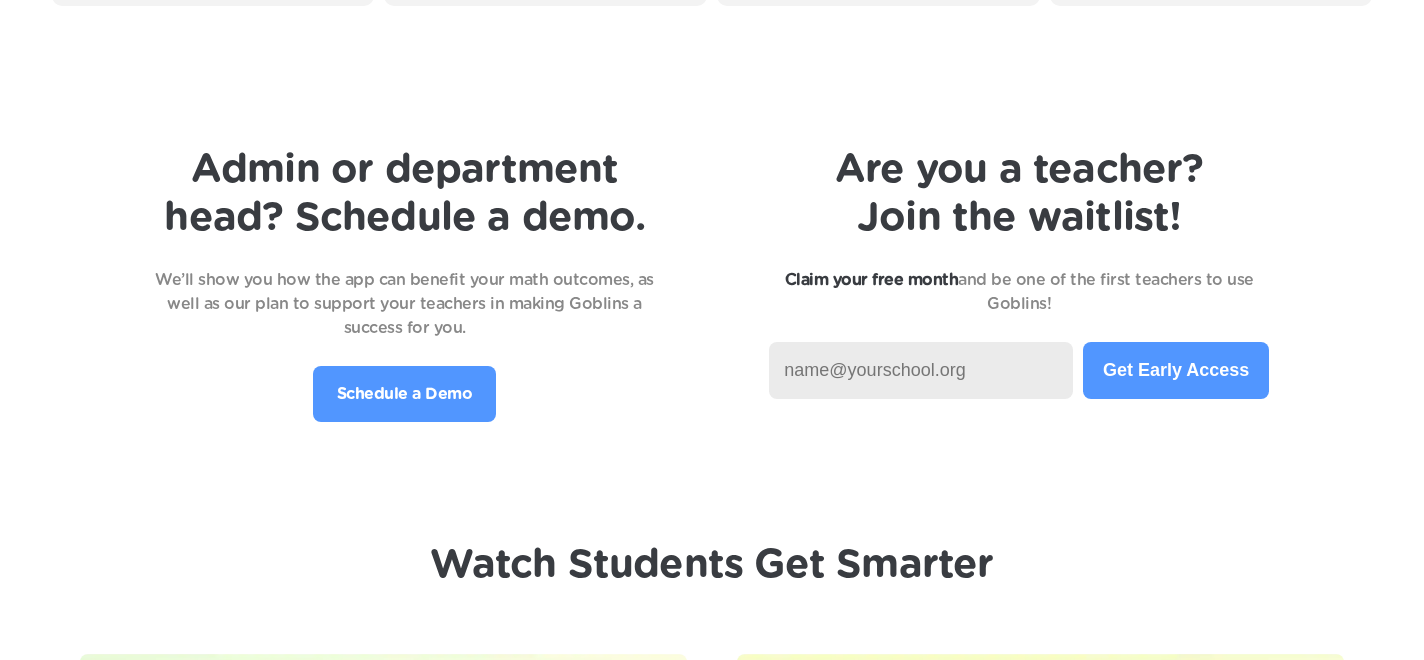 click at bounding box center [921, 370] 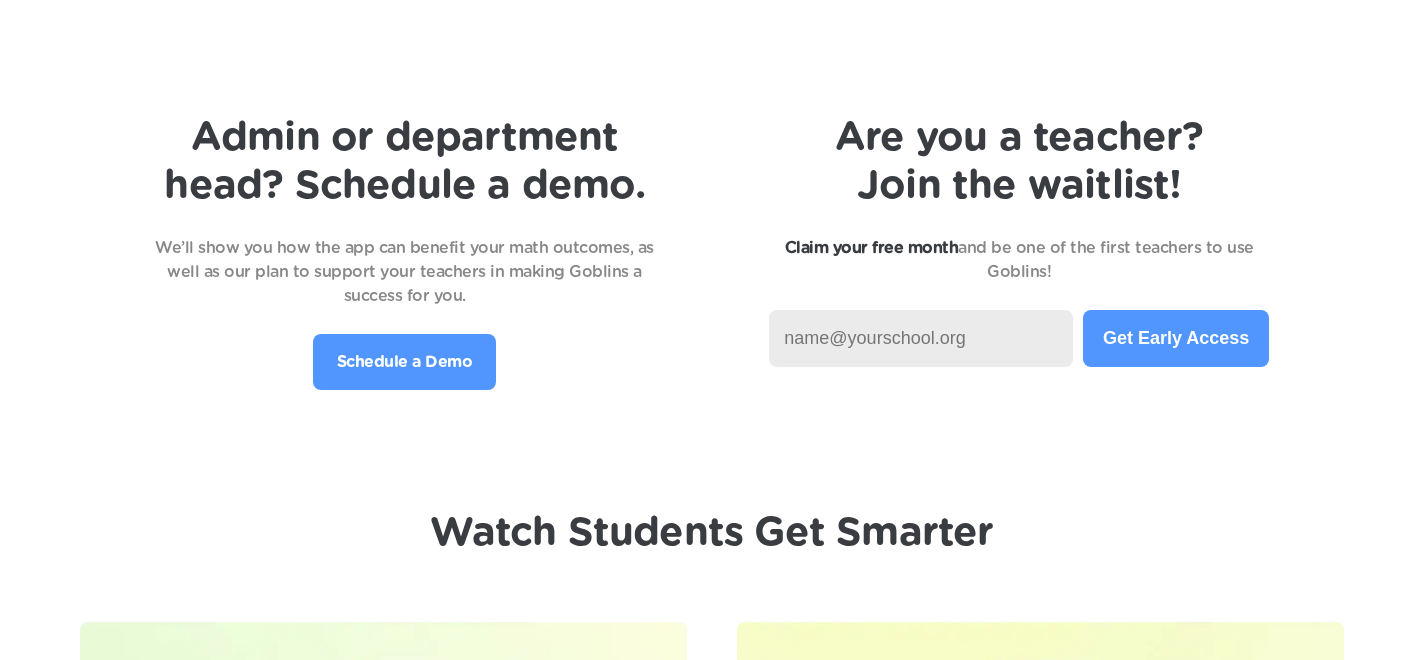 scroll, scrollTop: 4220, scrollLeft: 0, axis: vertical 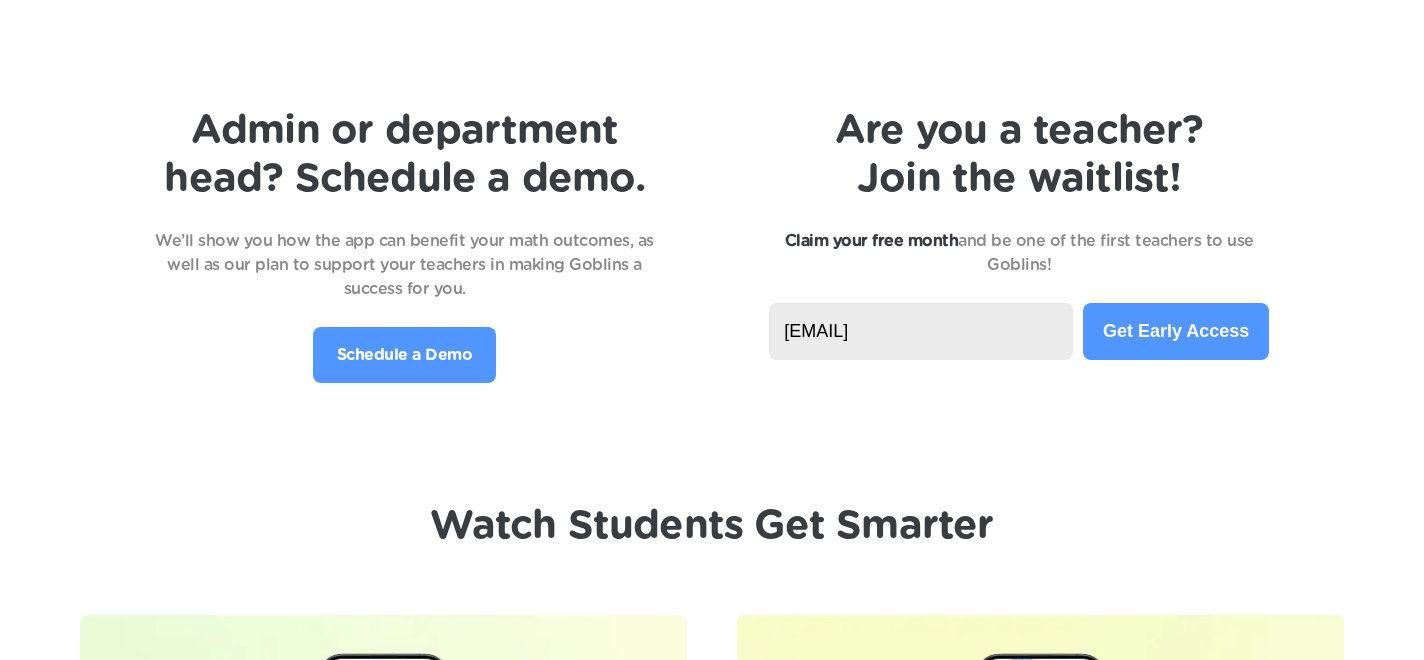 type on "lance_marion@swa-jkt.com" 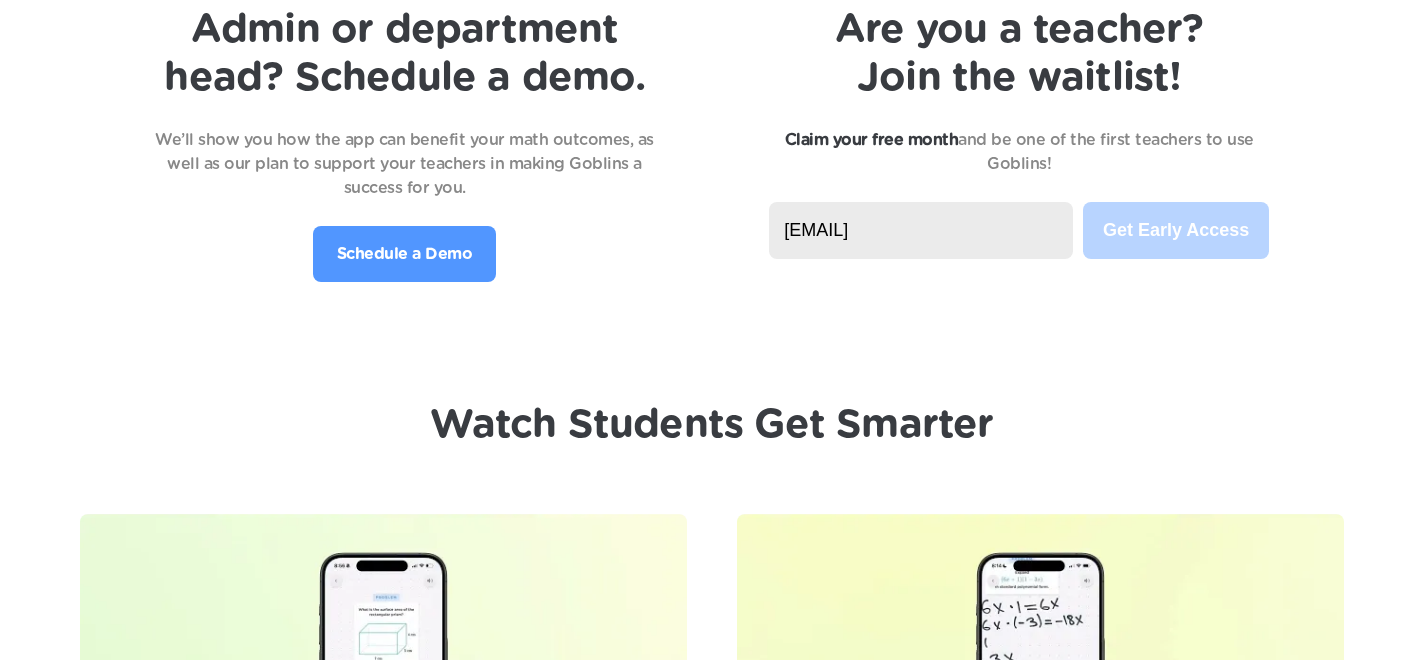 scroll, scrollTop: 4298, scrollLeft: 0, axis: vertical 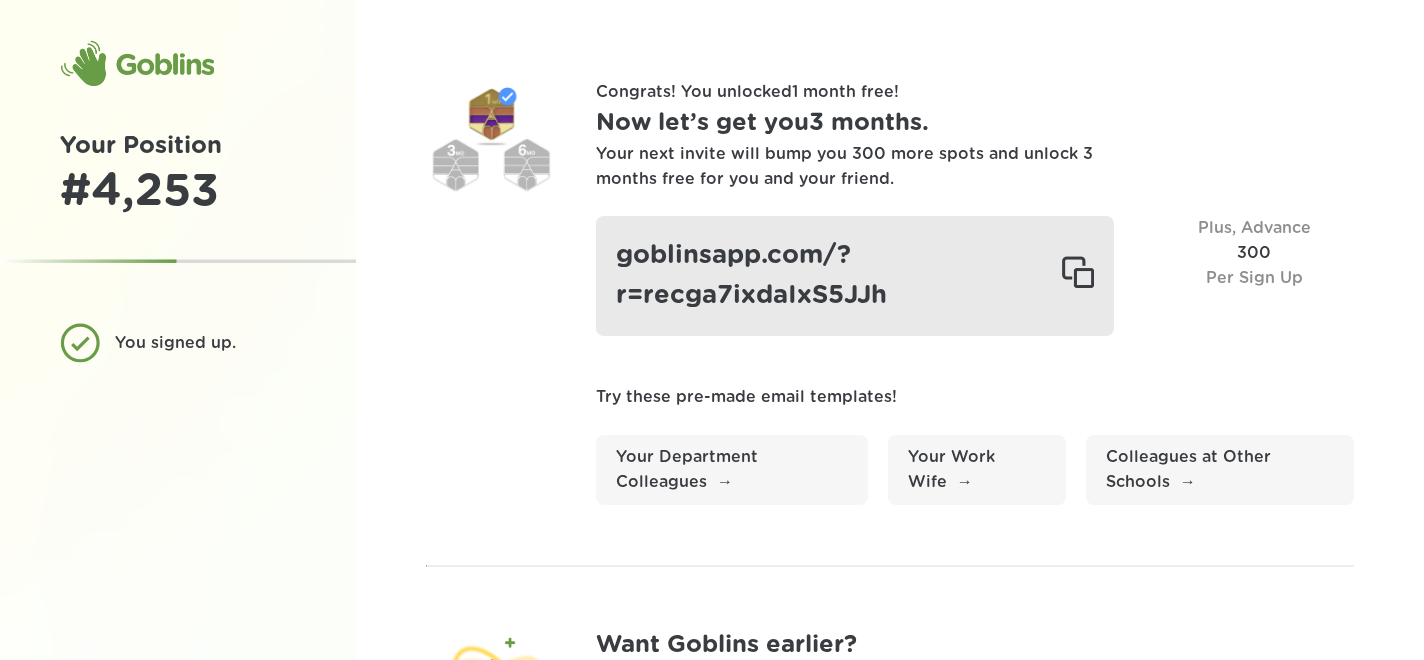 click at bounding box center [1077, 276] 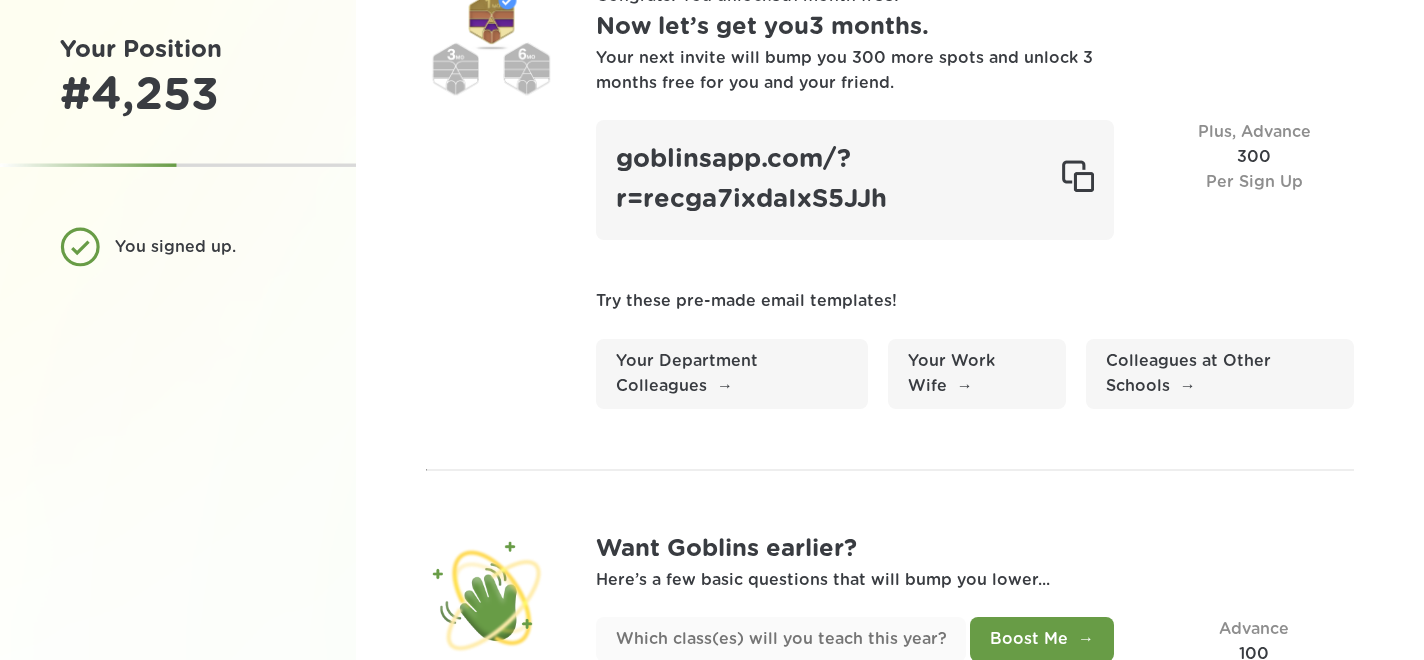 scroll, scrollTop: 0, scrollLeft: 0, axis: both 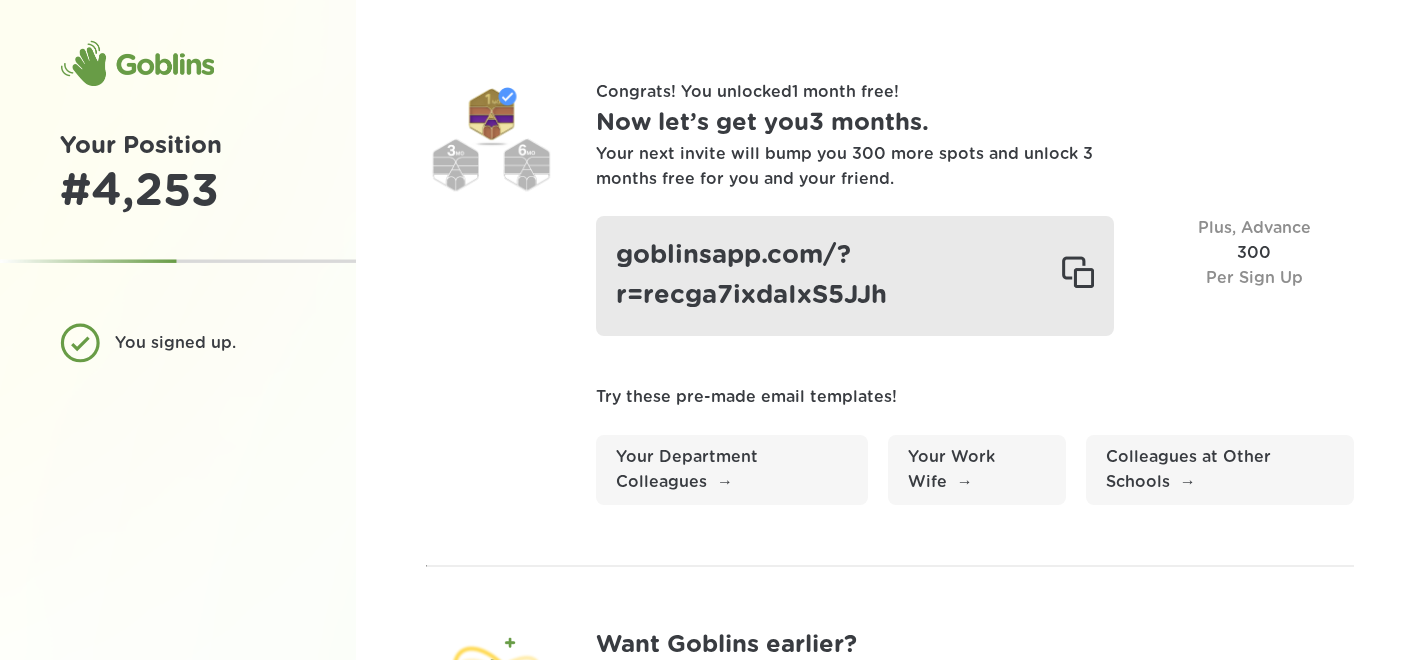 click on "goblinsapp.com/?r=recga7ixdaIxS5JJh" at bounding box center [855, 275] 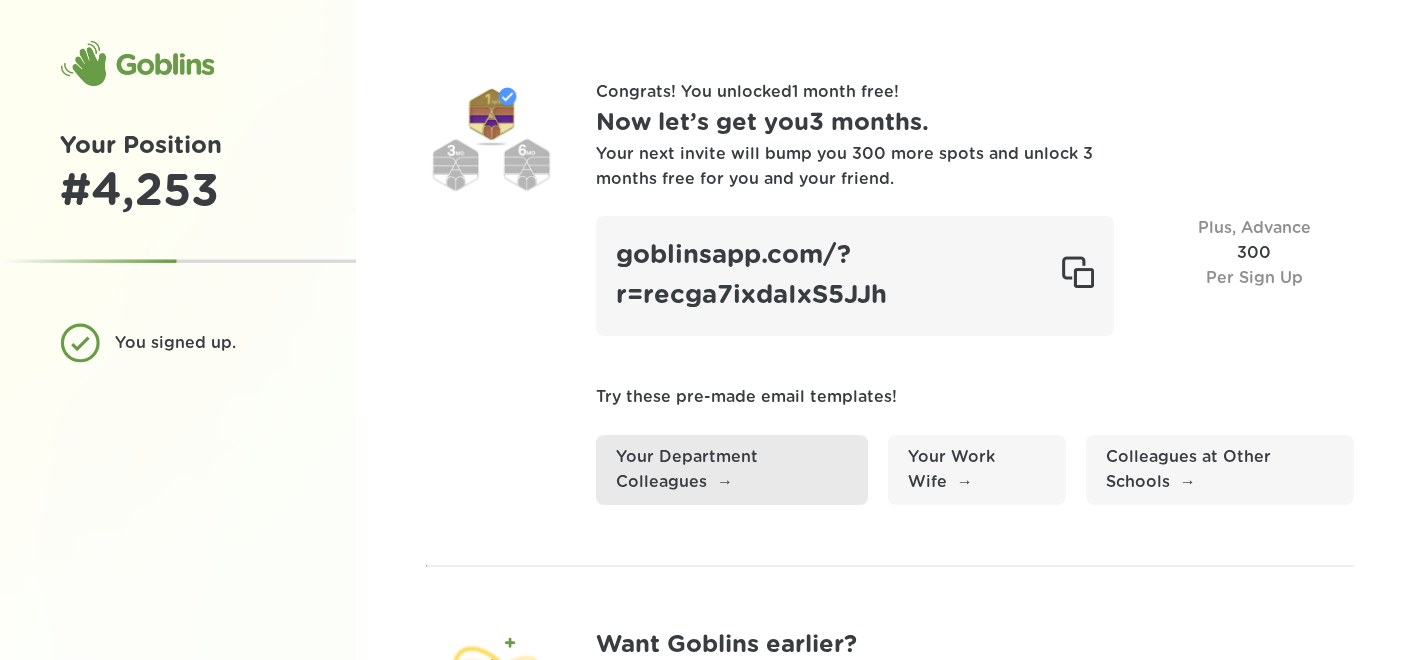 click on "Your Department Colleagues" at bounding box center [732, 470] 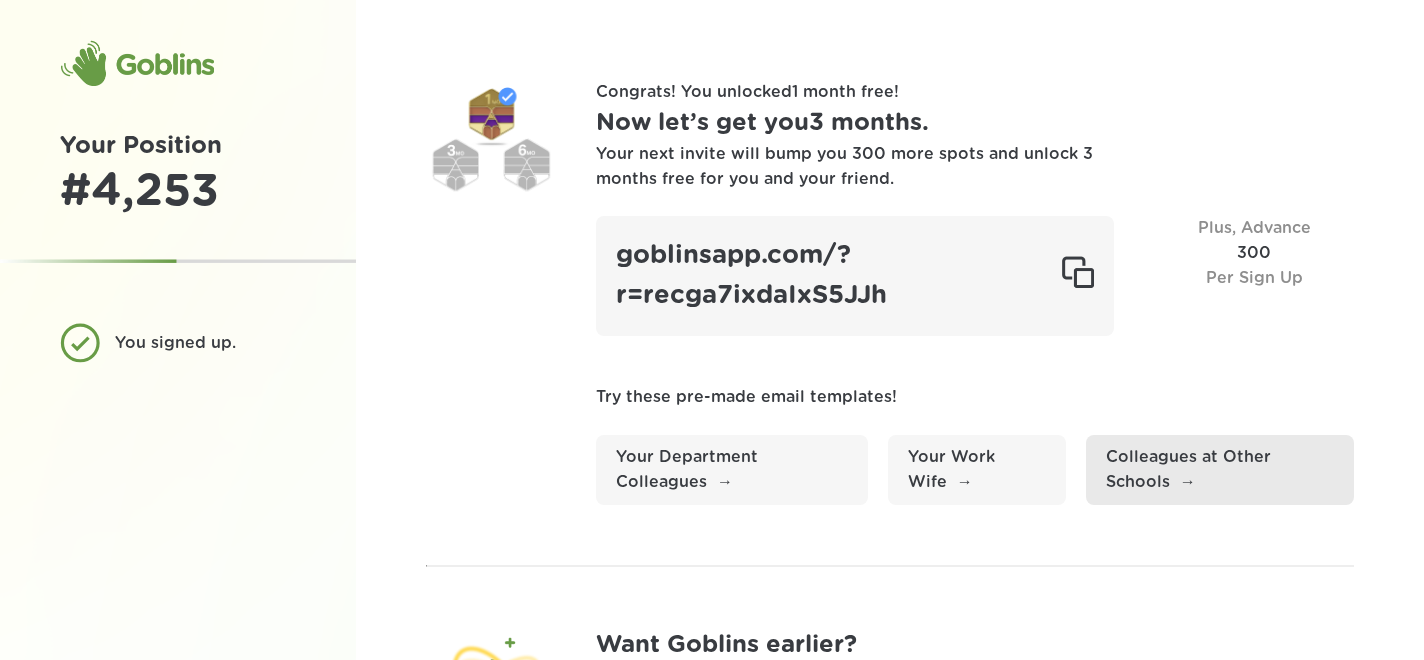 click on "Colleagues at Other Schools" at bounding box center (1220, 470) 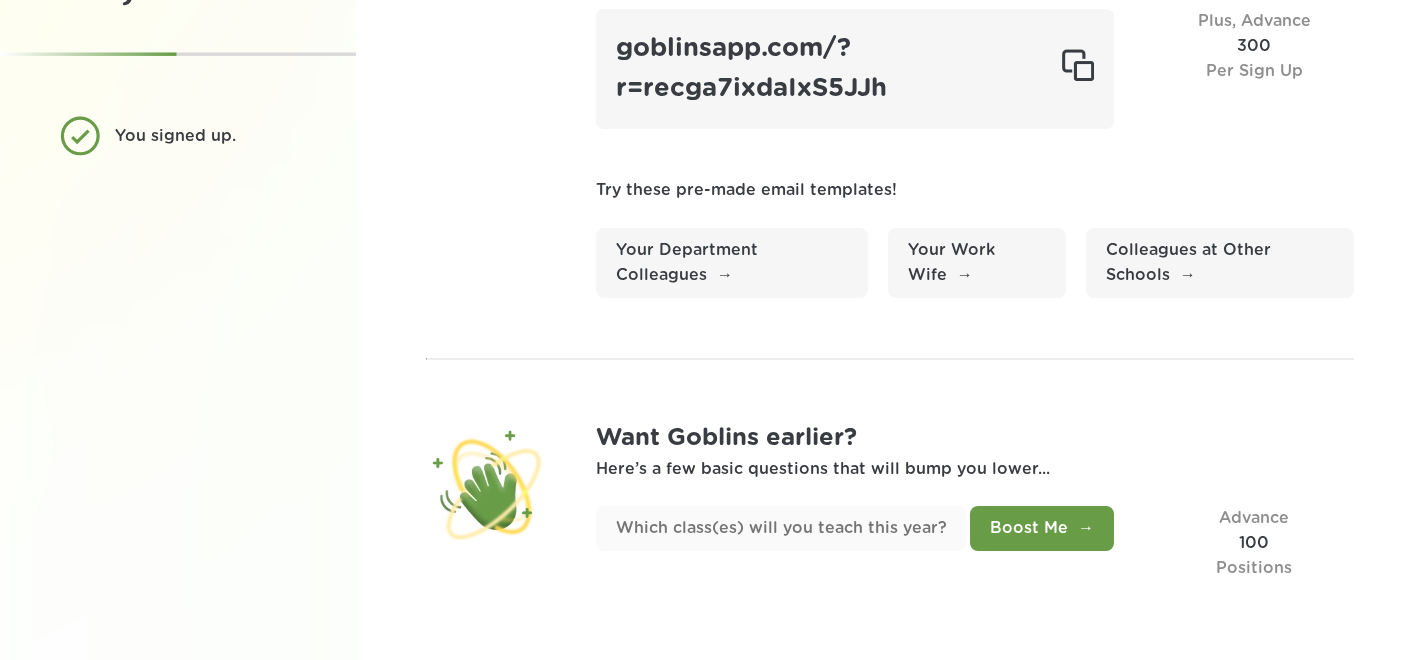 scroll, scrollTop: 0, scrollLeft: 0, axis: both 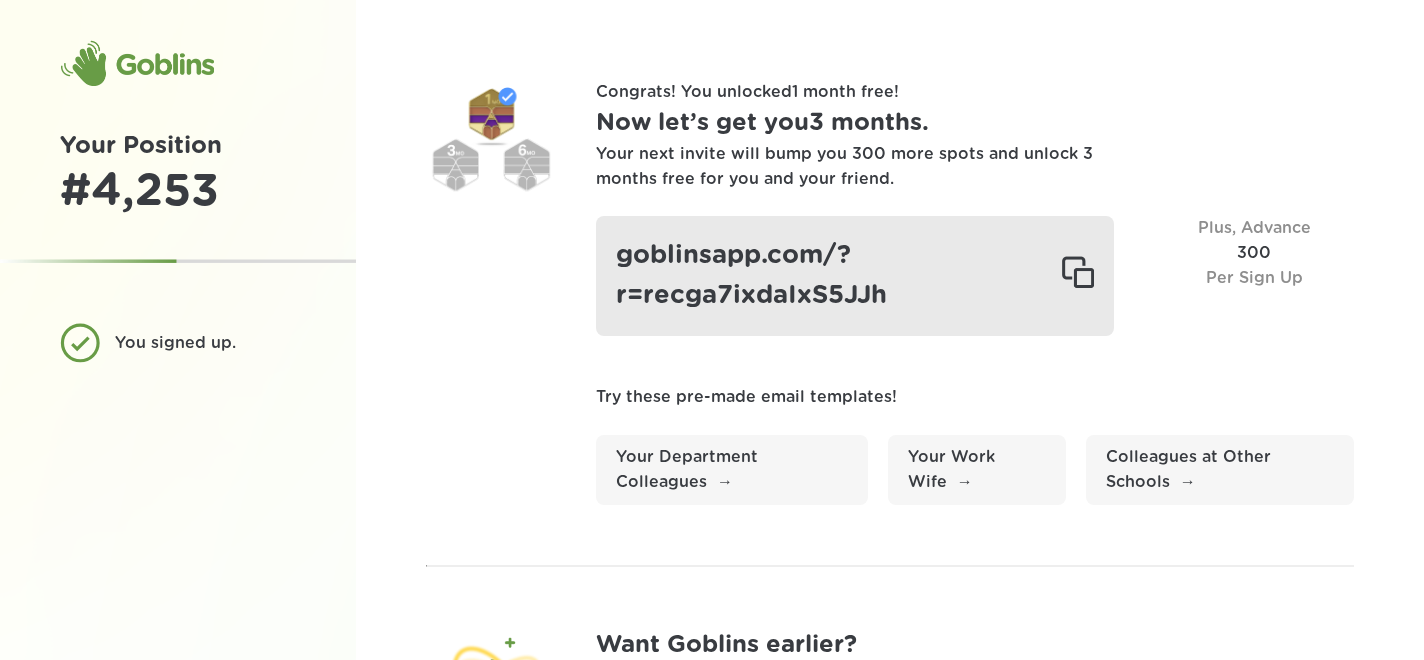 click at bounding box center [1077, 276] 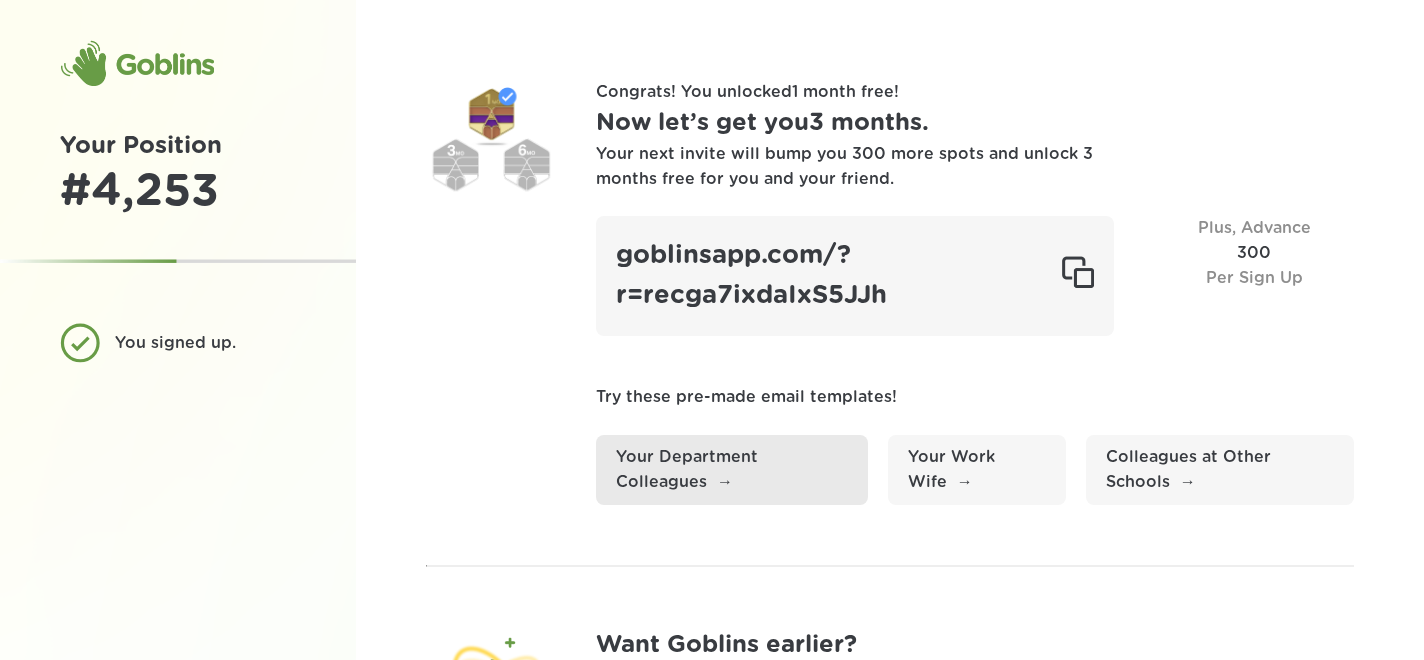 click on "Your Department Colleagues" at bounding box center [732, 470] 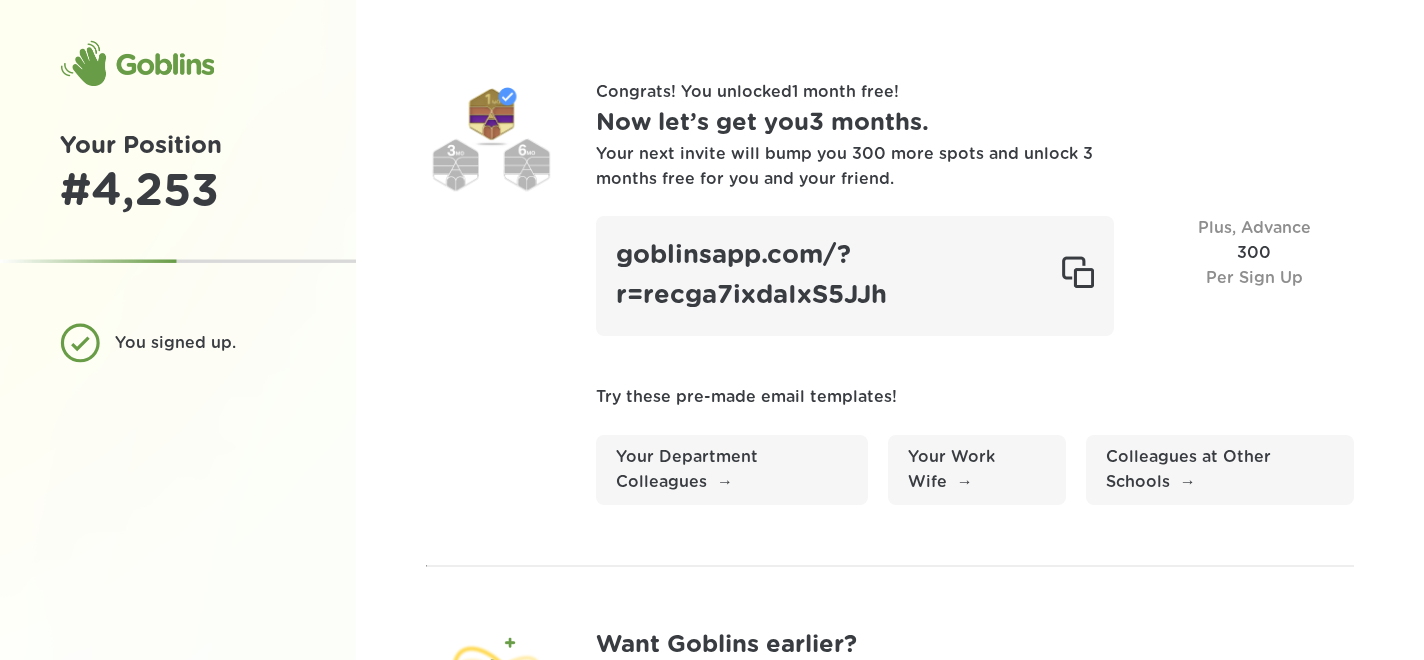 scroll, scrollTop: 207, scrollLeft: 0, axis: vertical 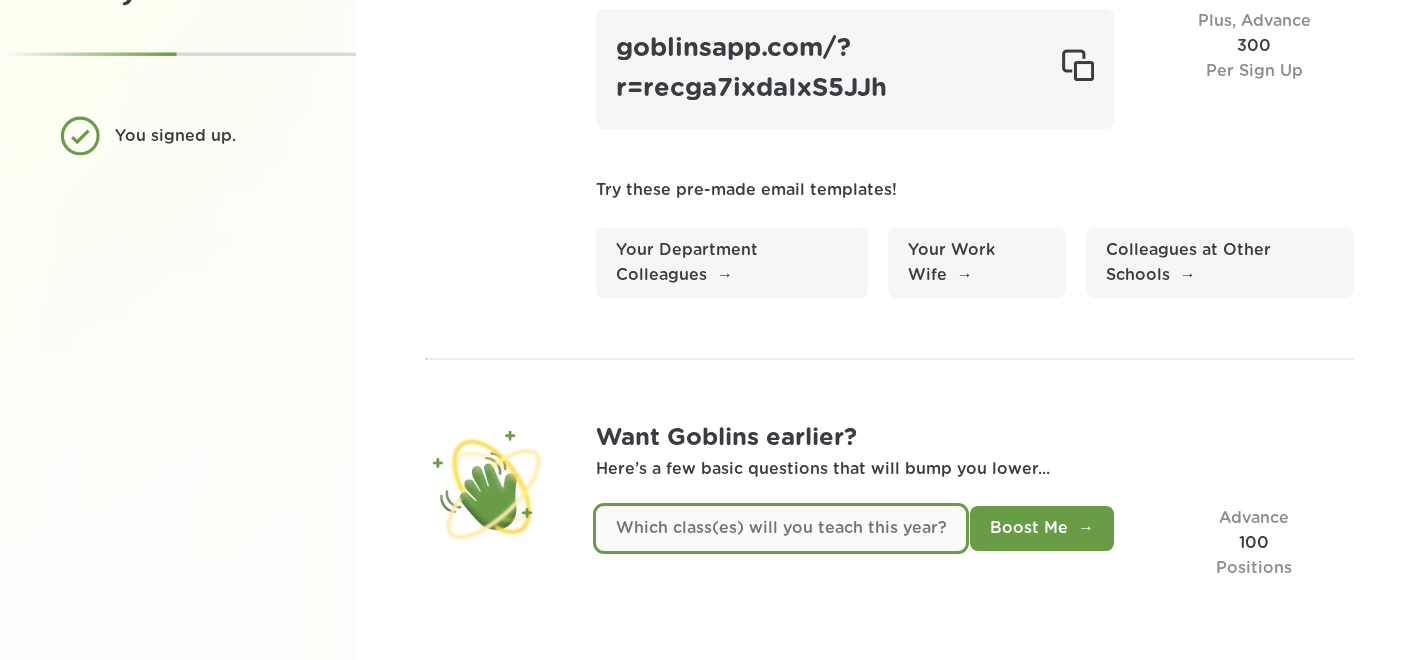 click at bounding box center [781, 528] 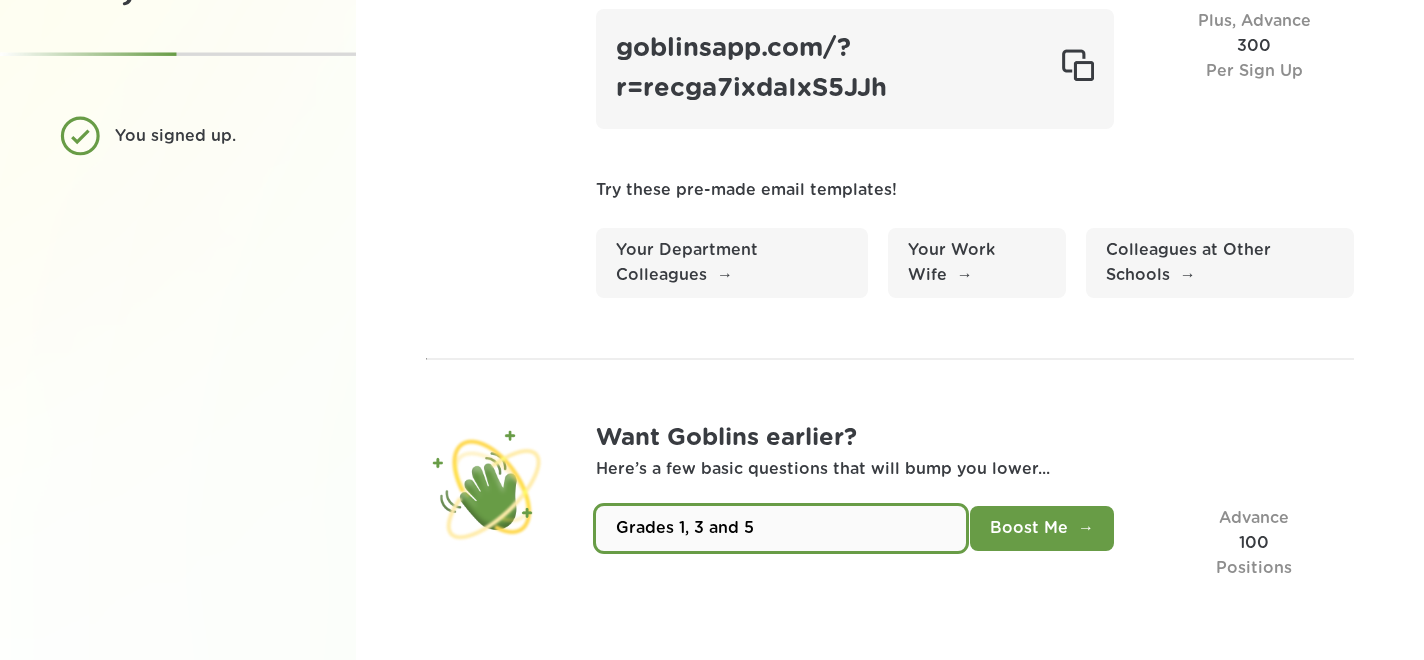 type on "Grades 1, 3 and 5" 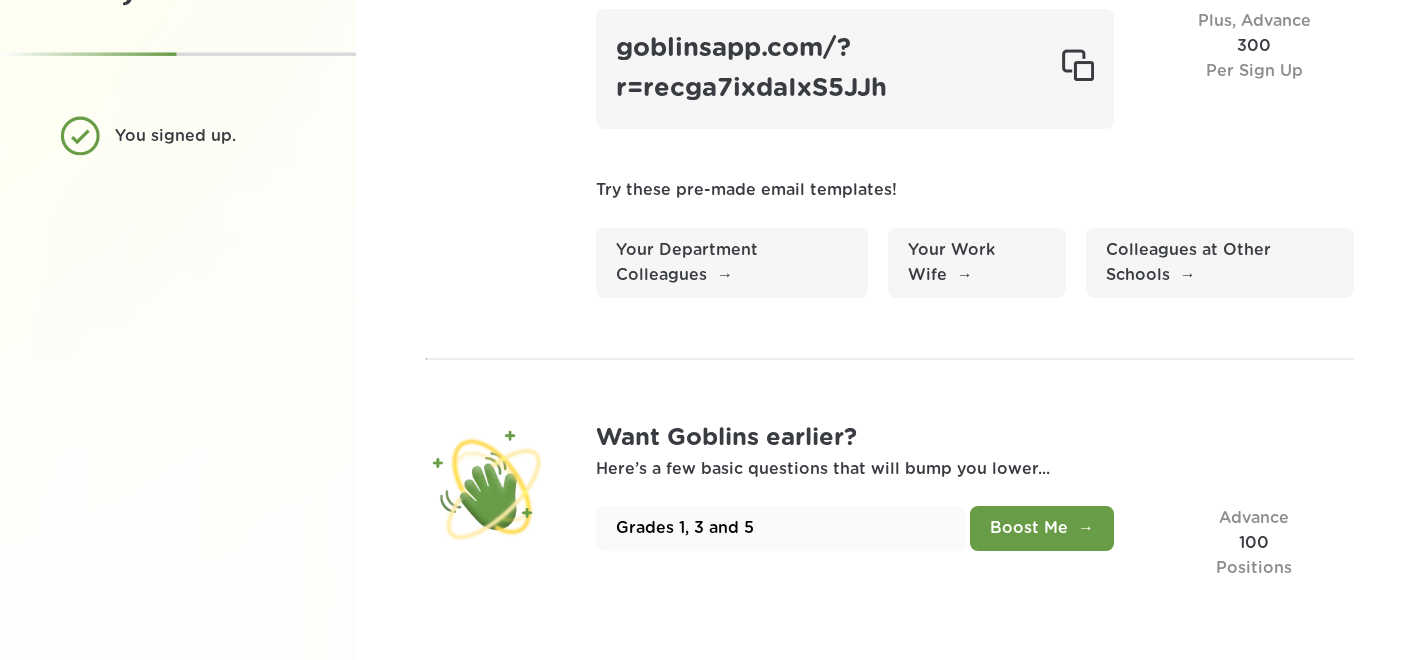 click on "Boost Me" at bounding box center (1042, 528) 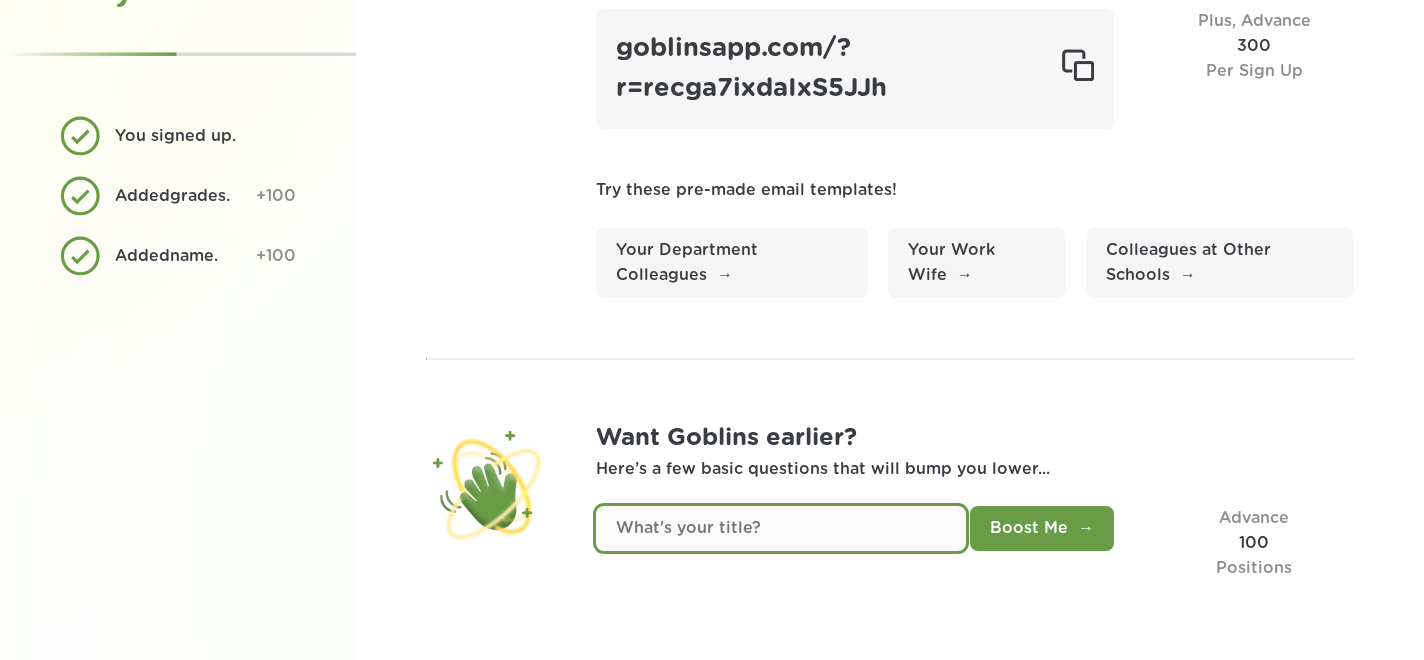 click at bounding box center [781, 528] 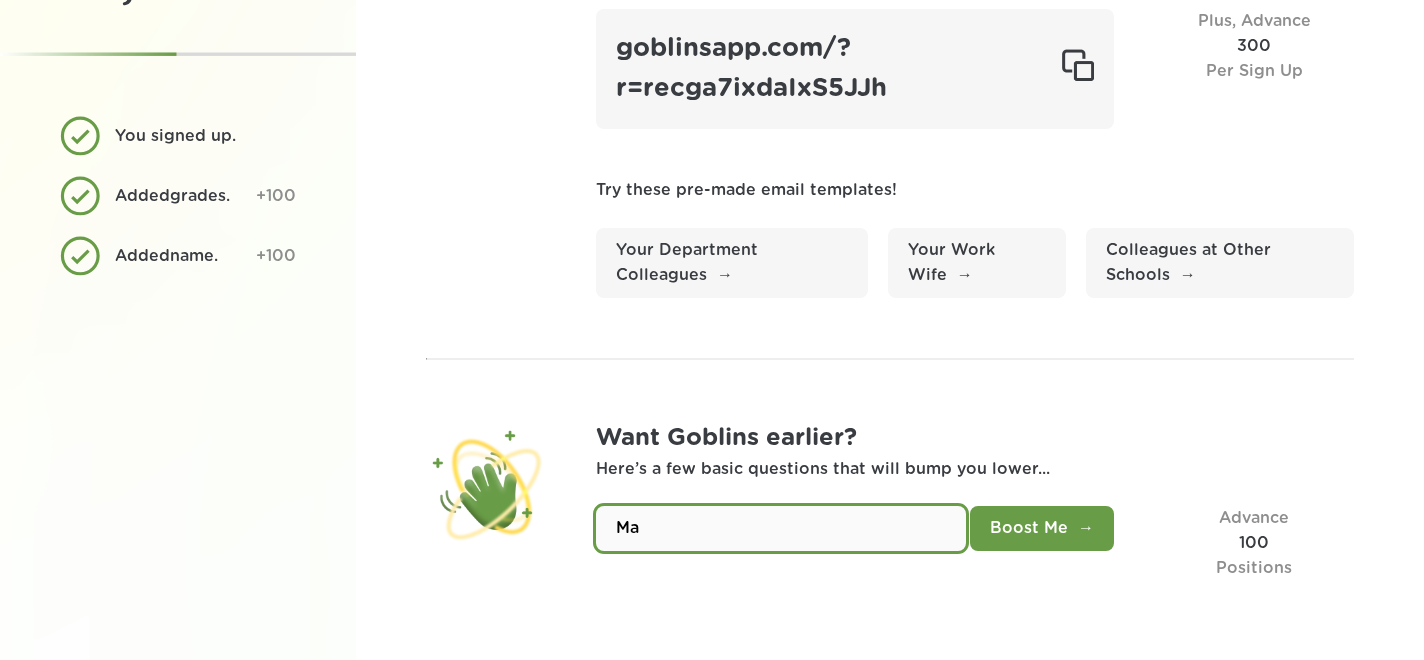 type on "M" 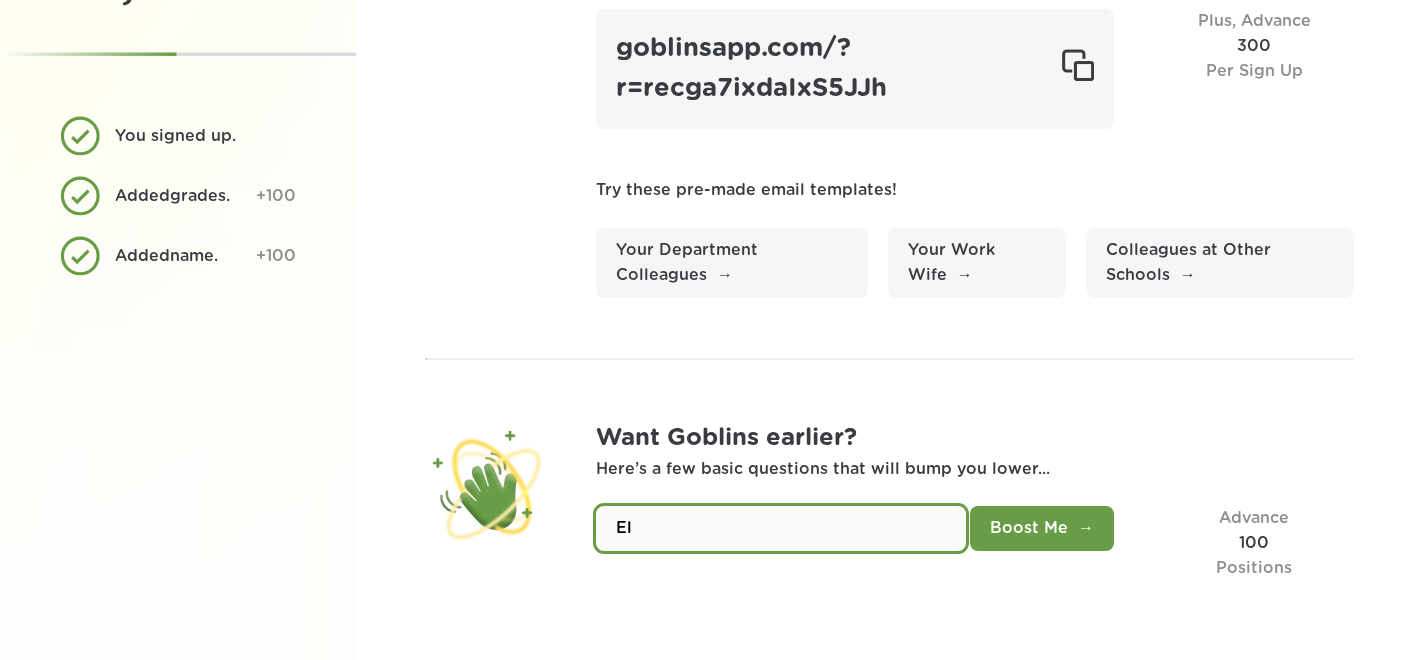 type on "E" 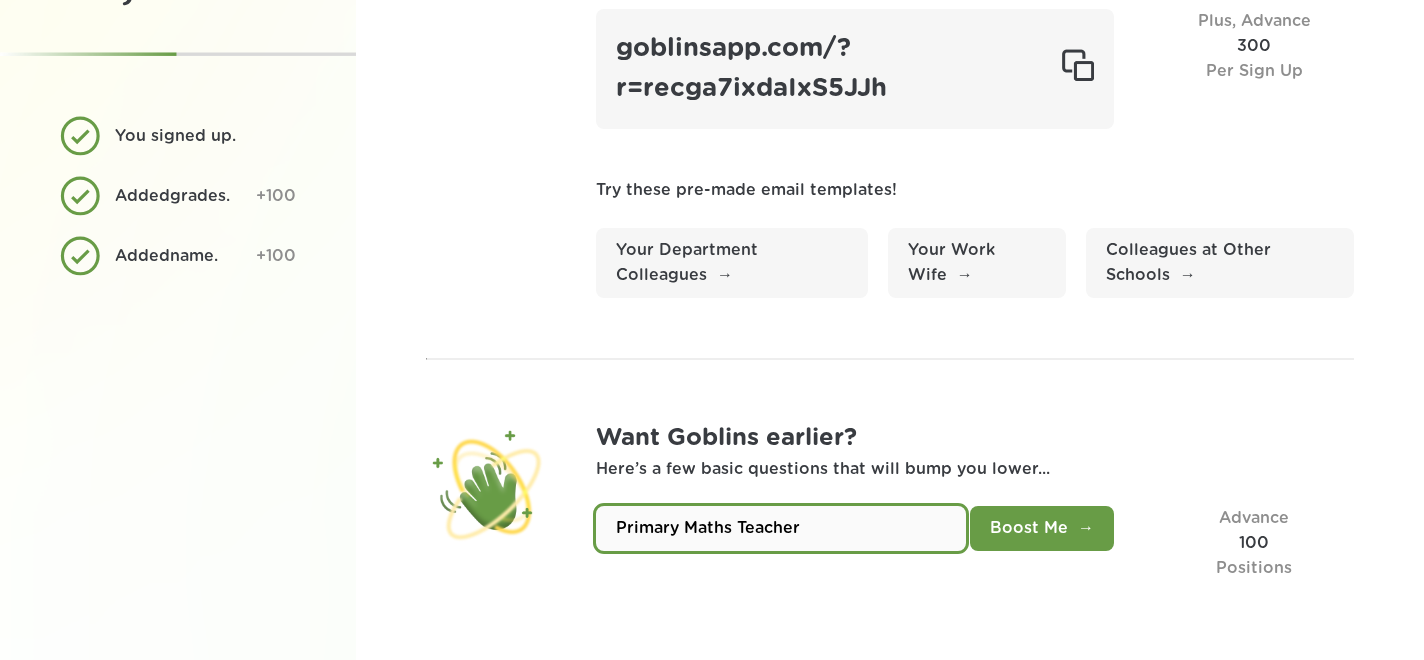 type on "Primary Maths Teacher" 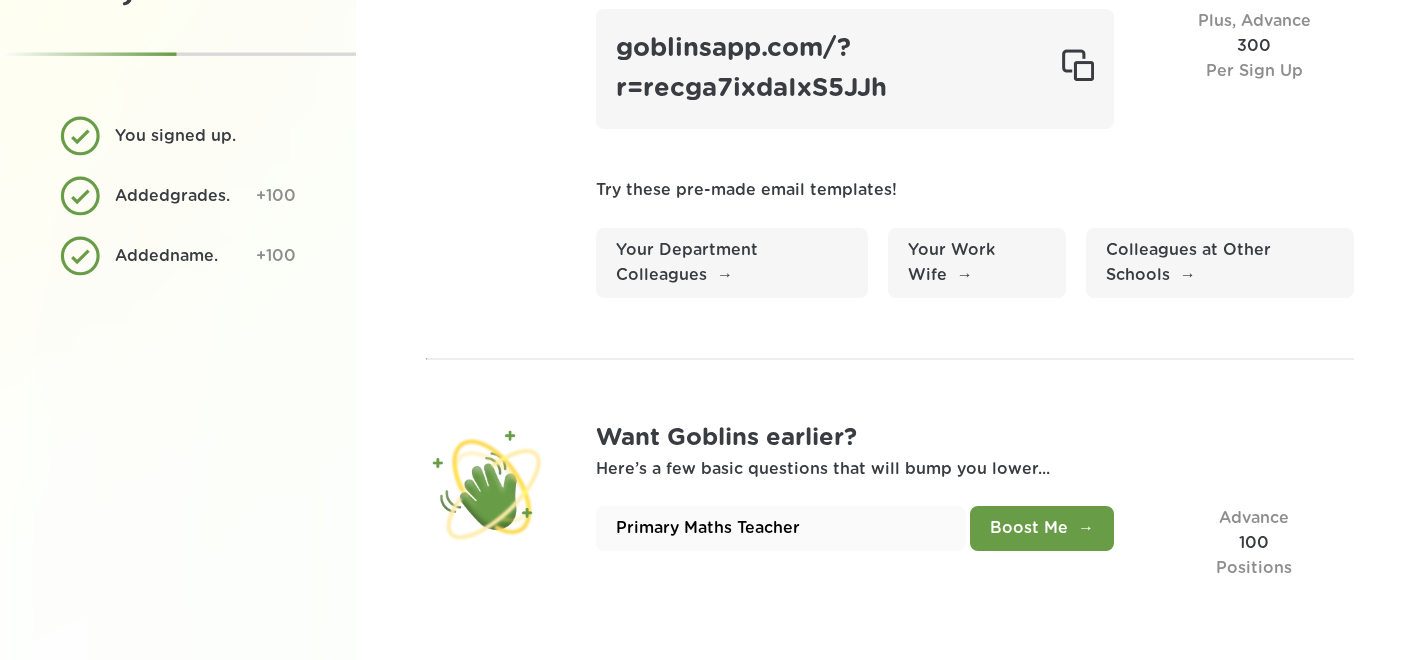 click on "Boost Me" at bounding box center (1042, 528) 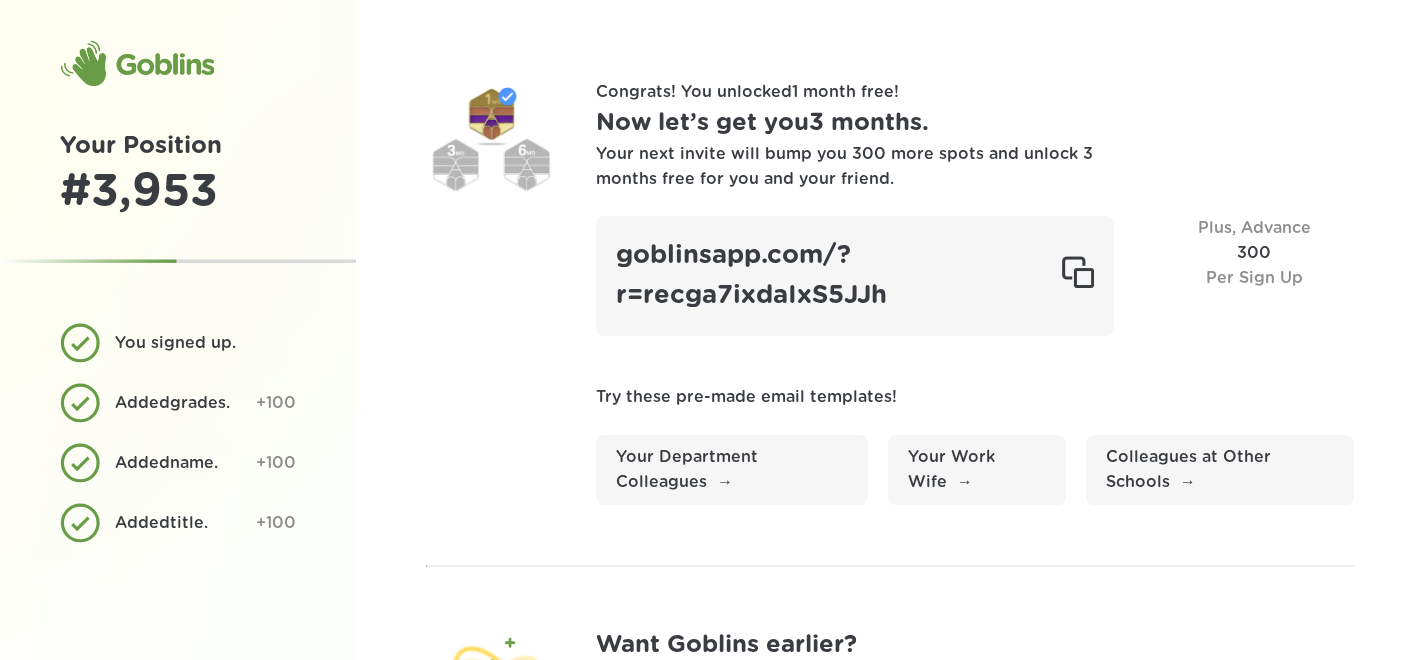 scroll, scrollTop: 207, scrollLeft: 0, axis: vertical 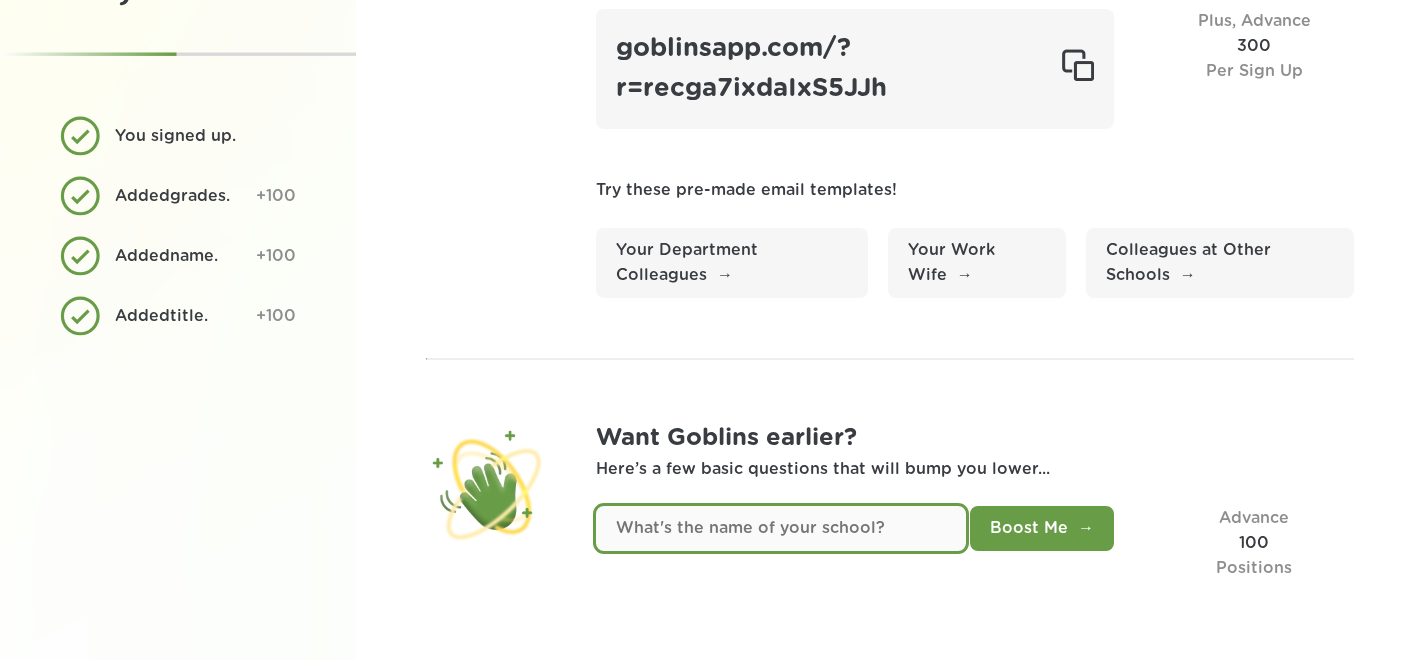 click at bounding box center [781, 528] 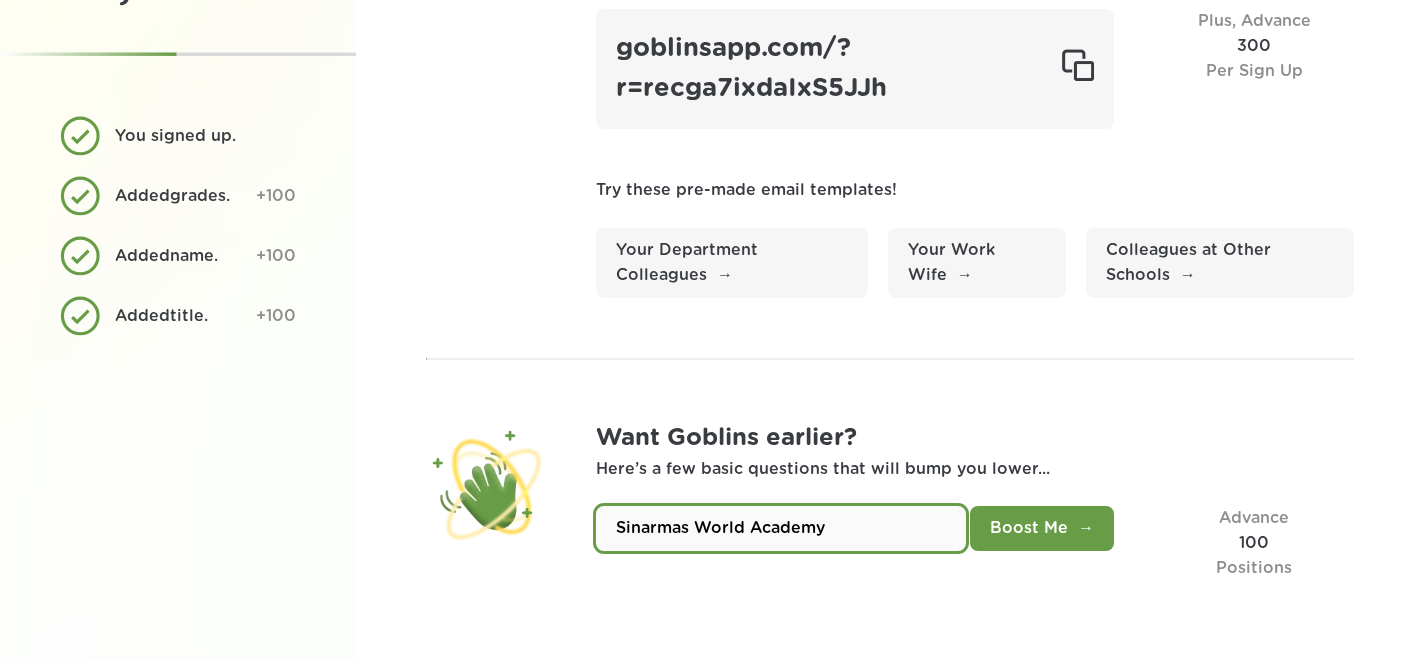 type on "Sinarmas World Academy" 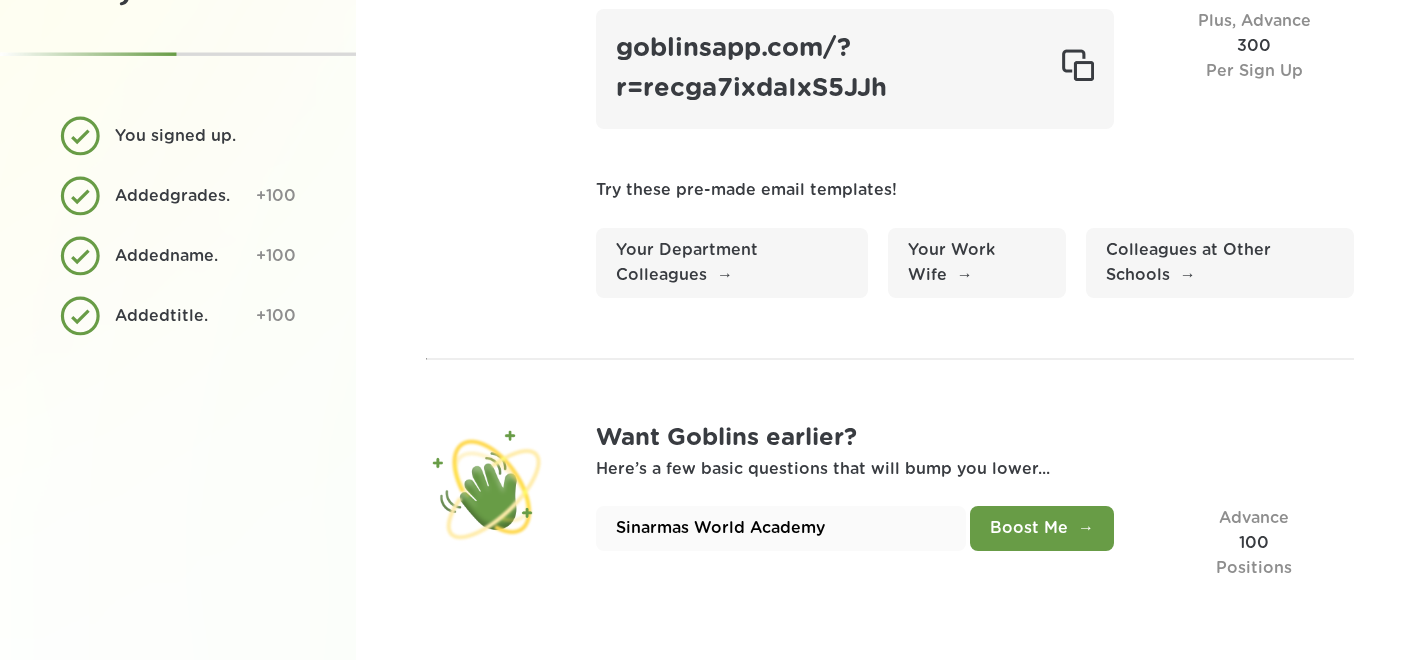 click on "Boost Me" at bounding box center (1042, 528) 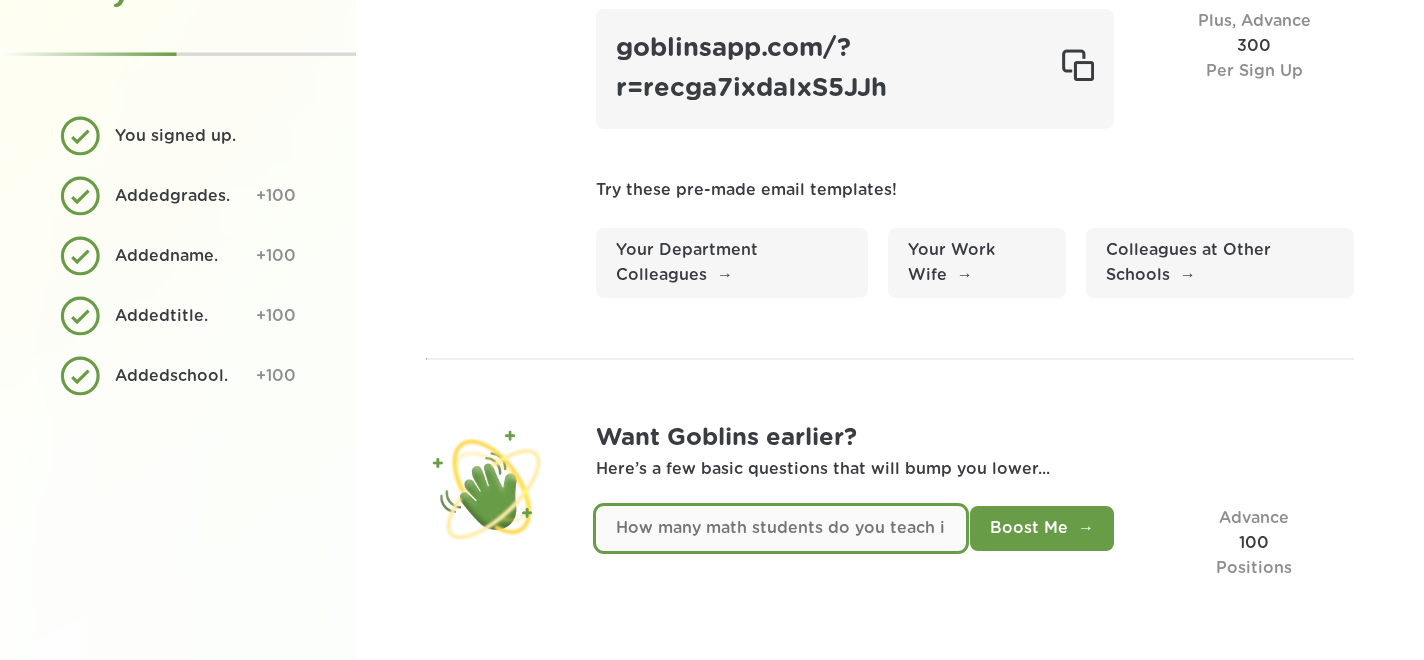 click at bounding box center [781, 528] 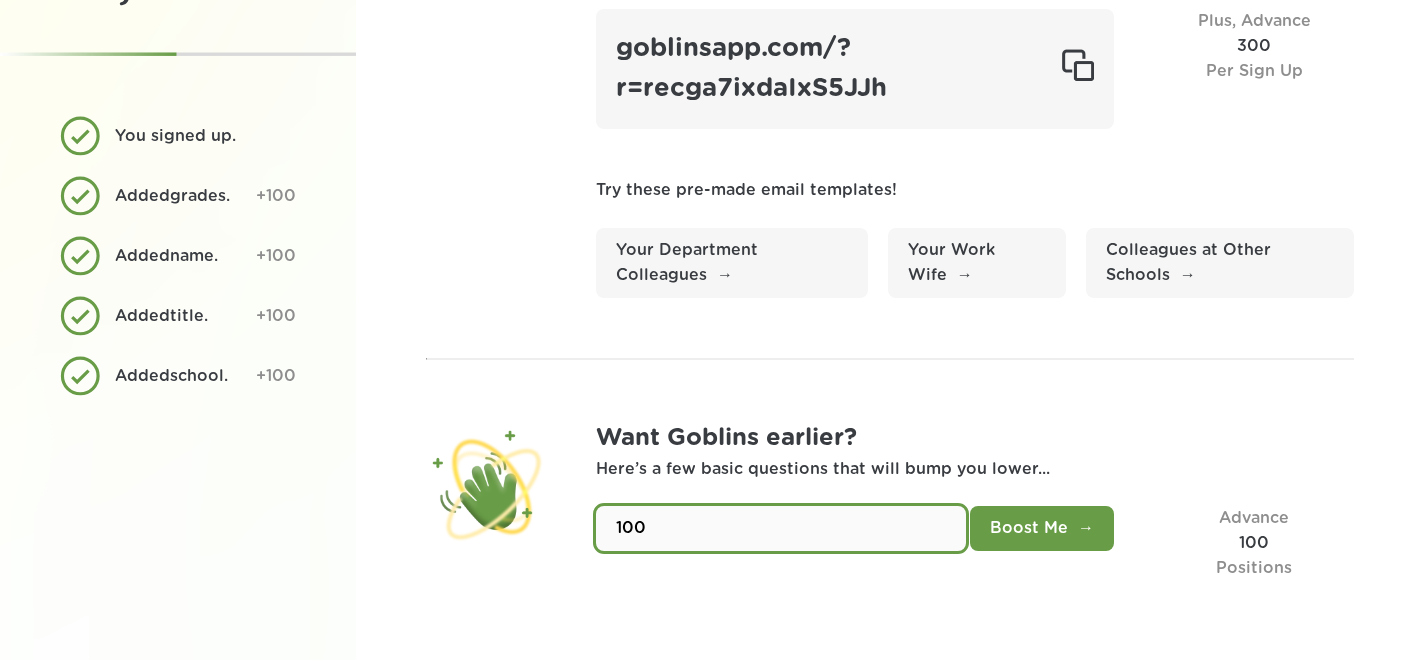 type on "100" 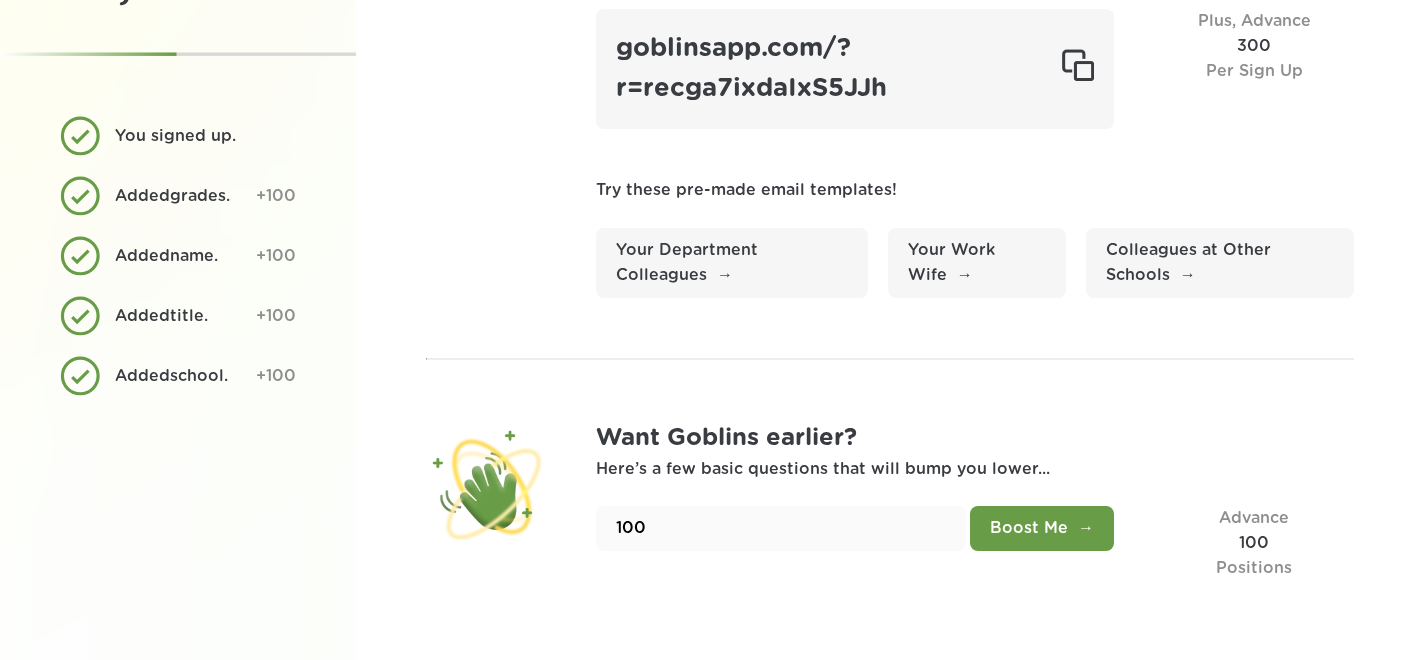 click on "Boost Me" at bounding box center (1042, 528) 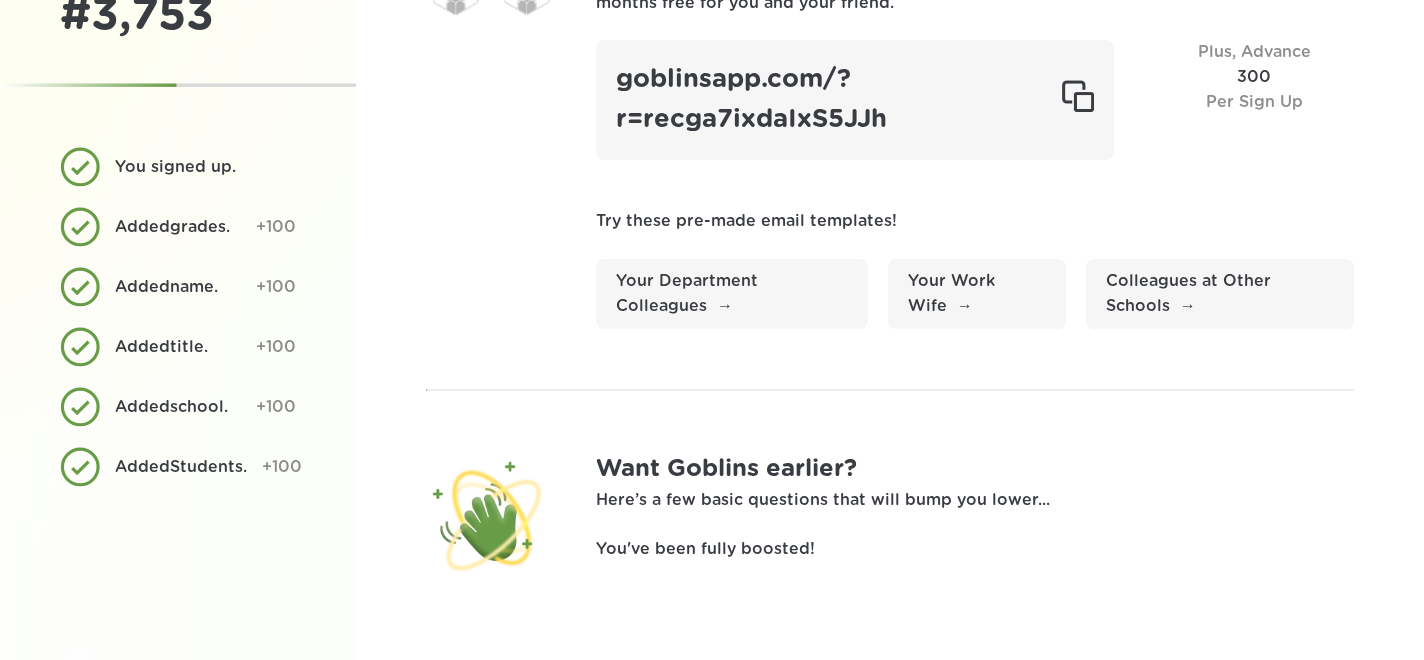 scroll, scrollTop: 0, scrollLeft: 0, axis: both 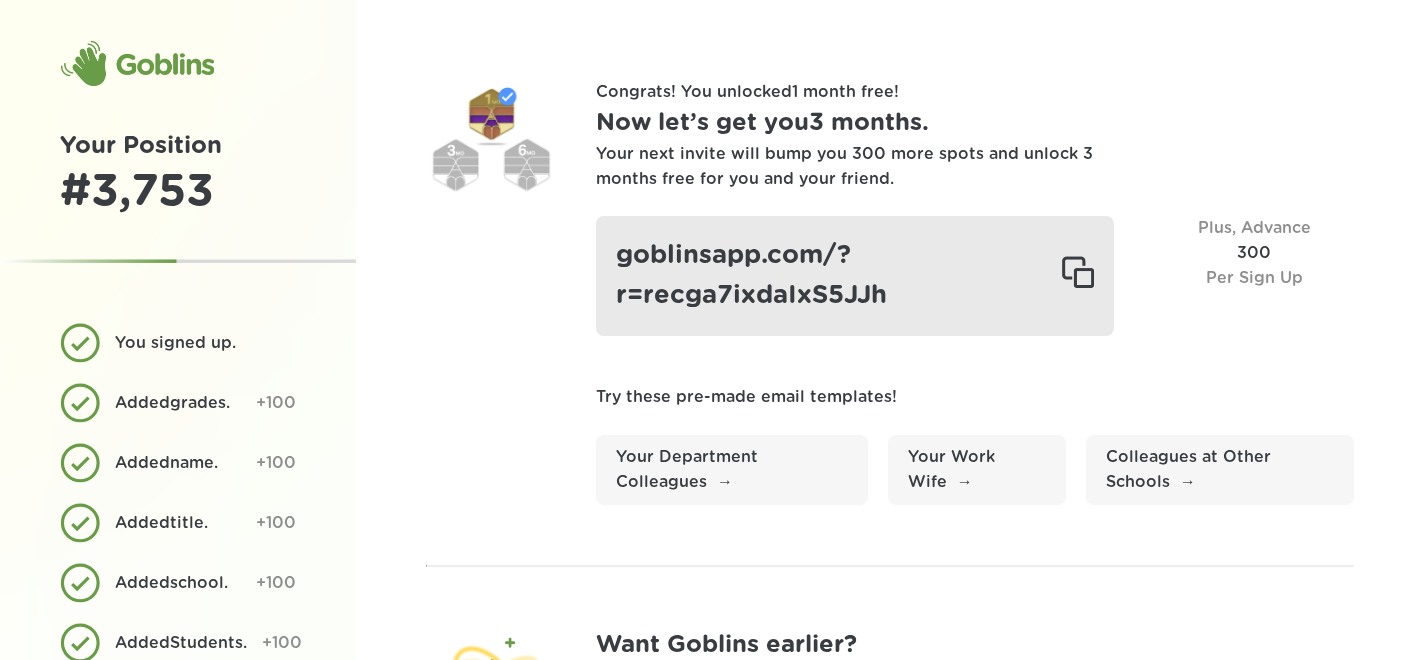 click at bounding box center (1077, 276) 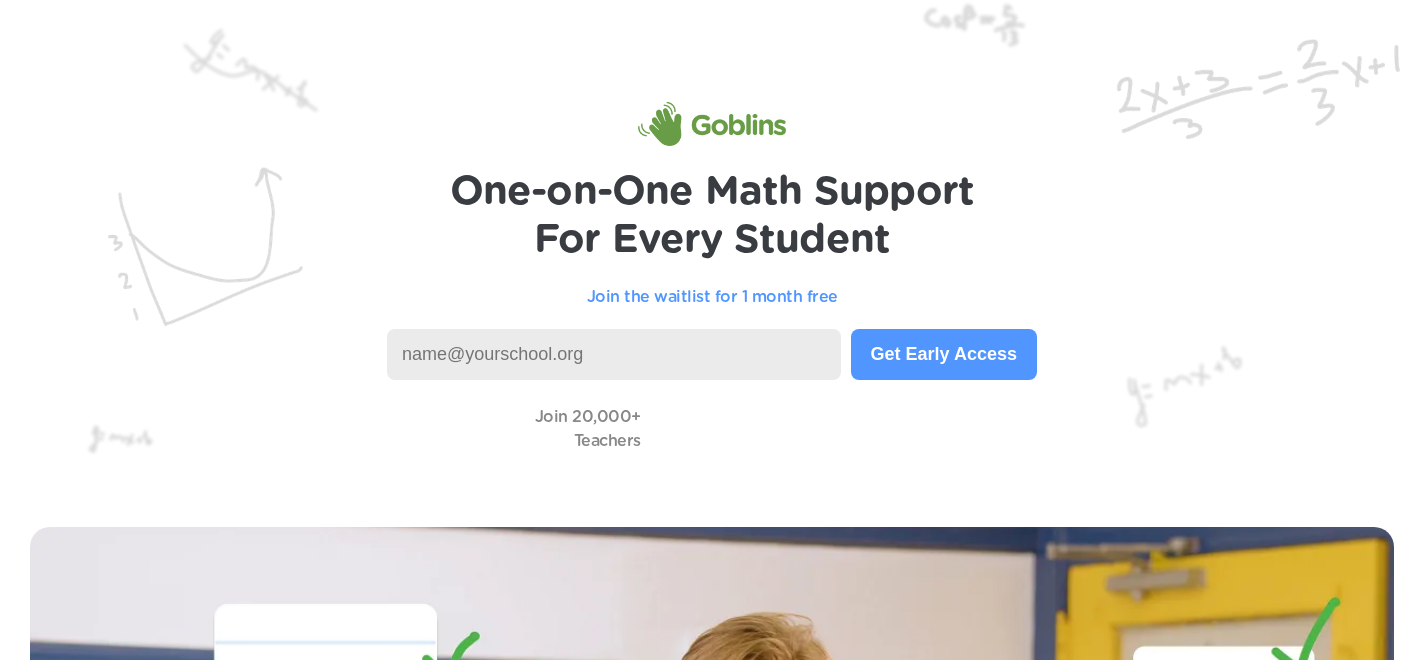 scroll, scrollTop: 0, scrollLeft: 0, axis: both 